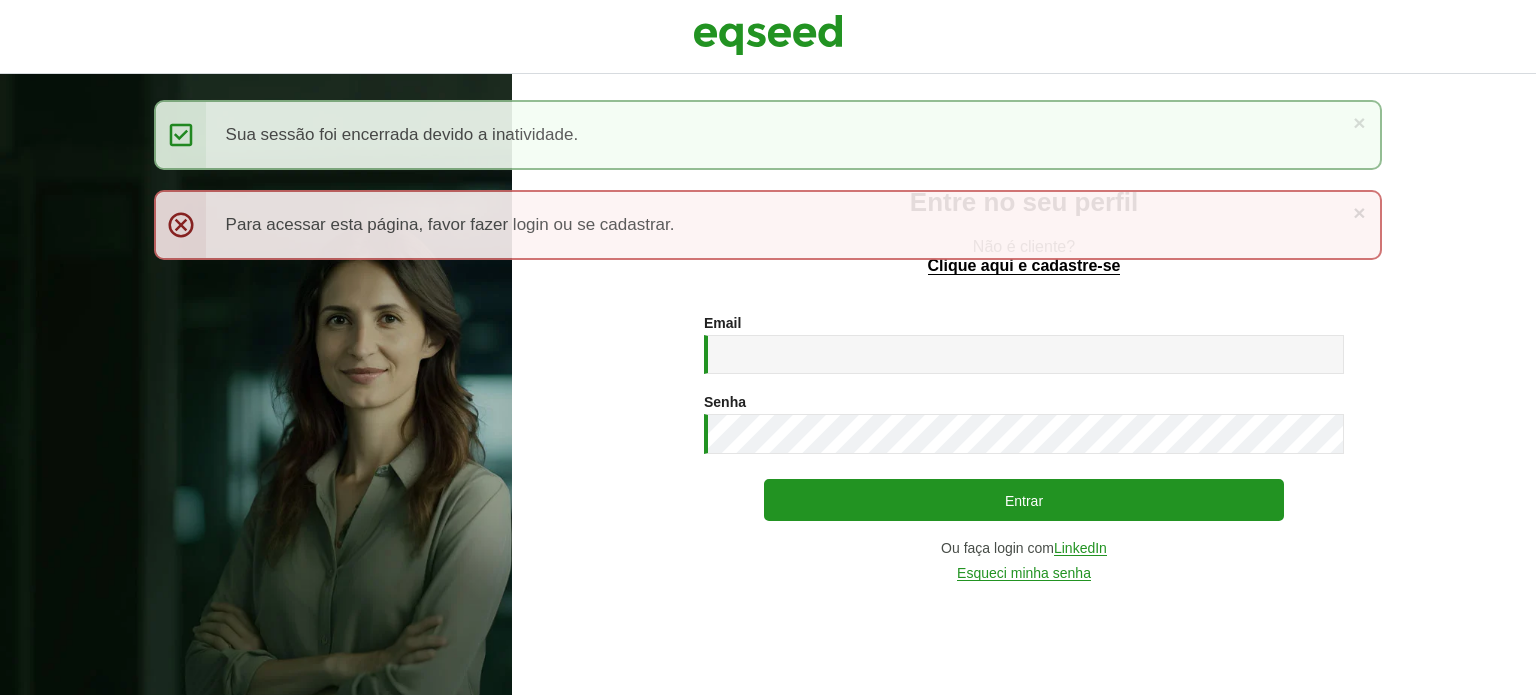 scroll, scrollTop: 0, scrollLeft: 0, axis: both 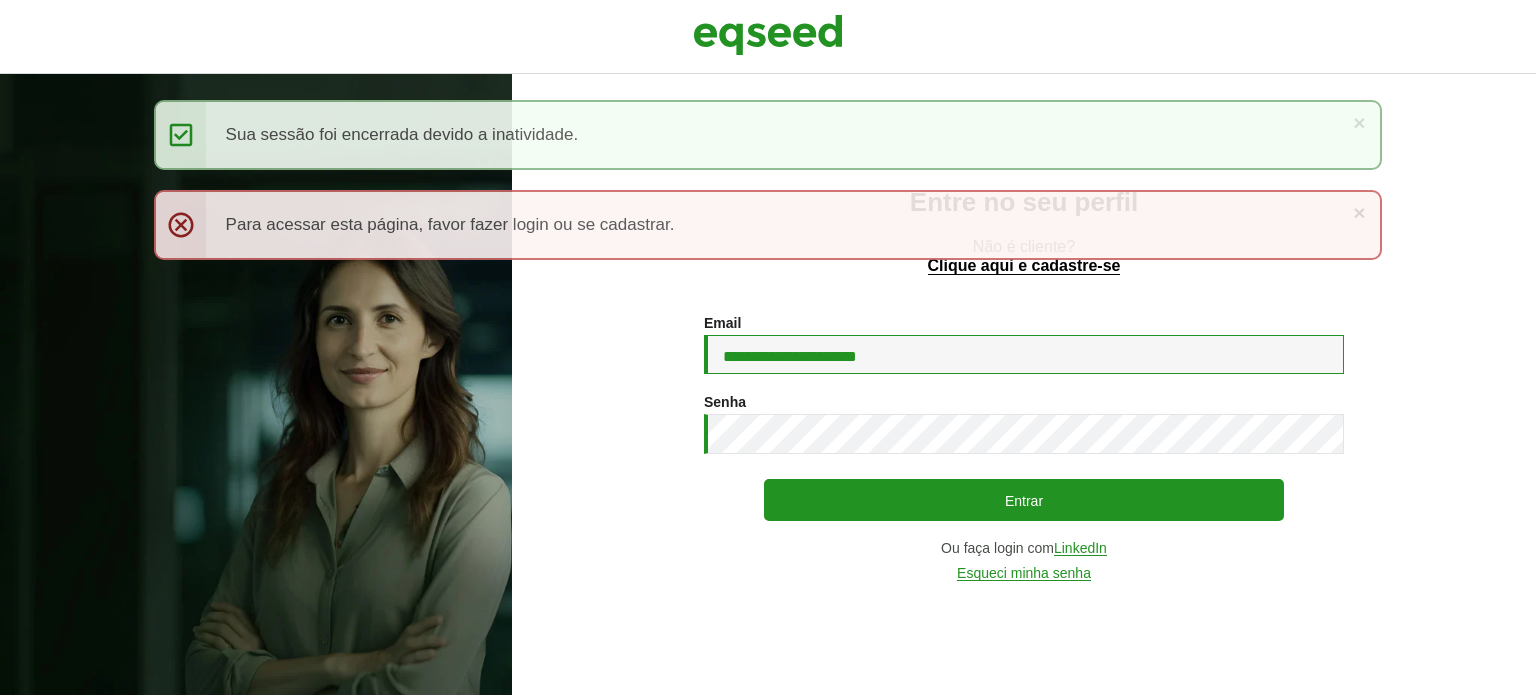 click on "**********" at bounding box center [1024, 354] 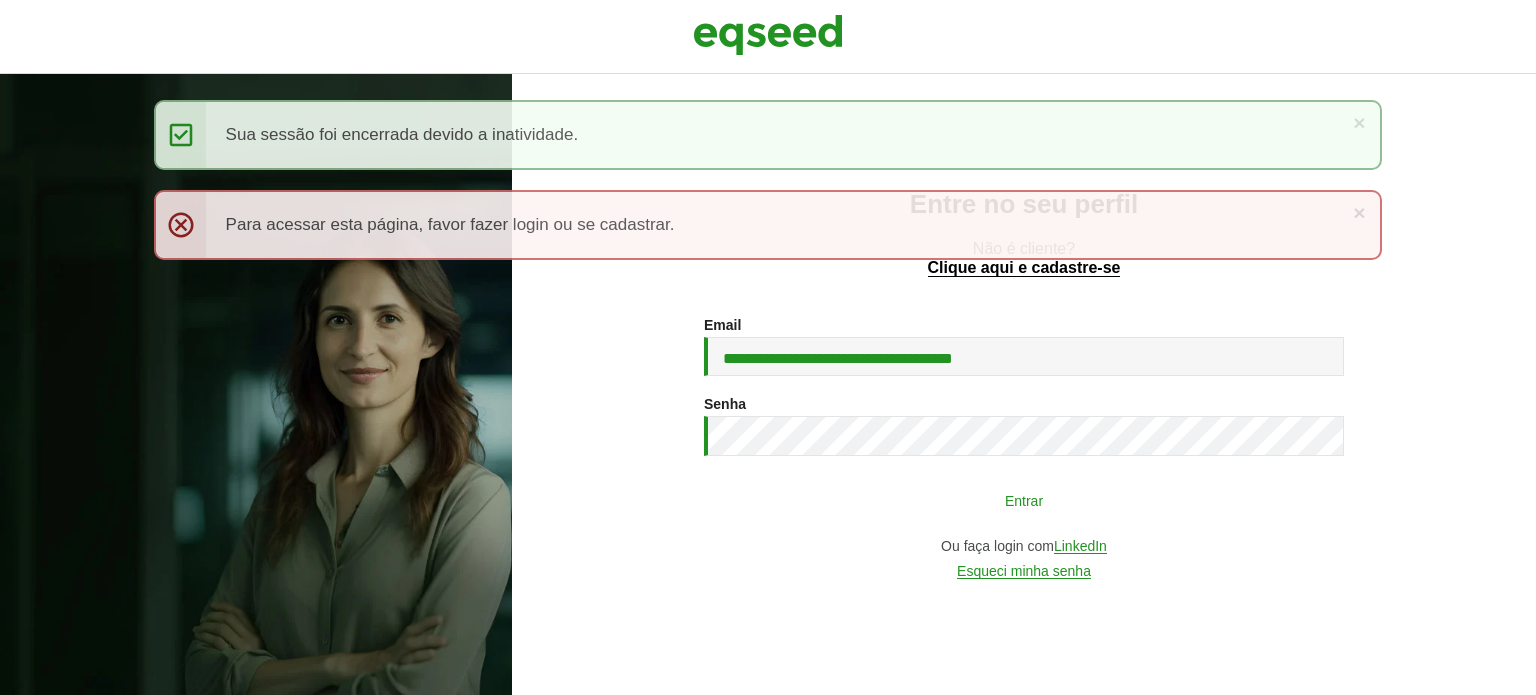 click on "Entrar" at bounding box center [1024, 500] 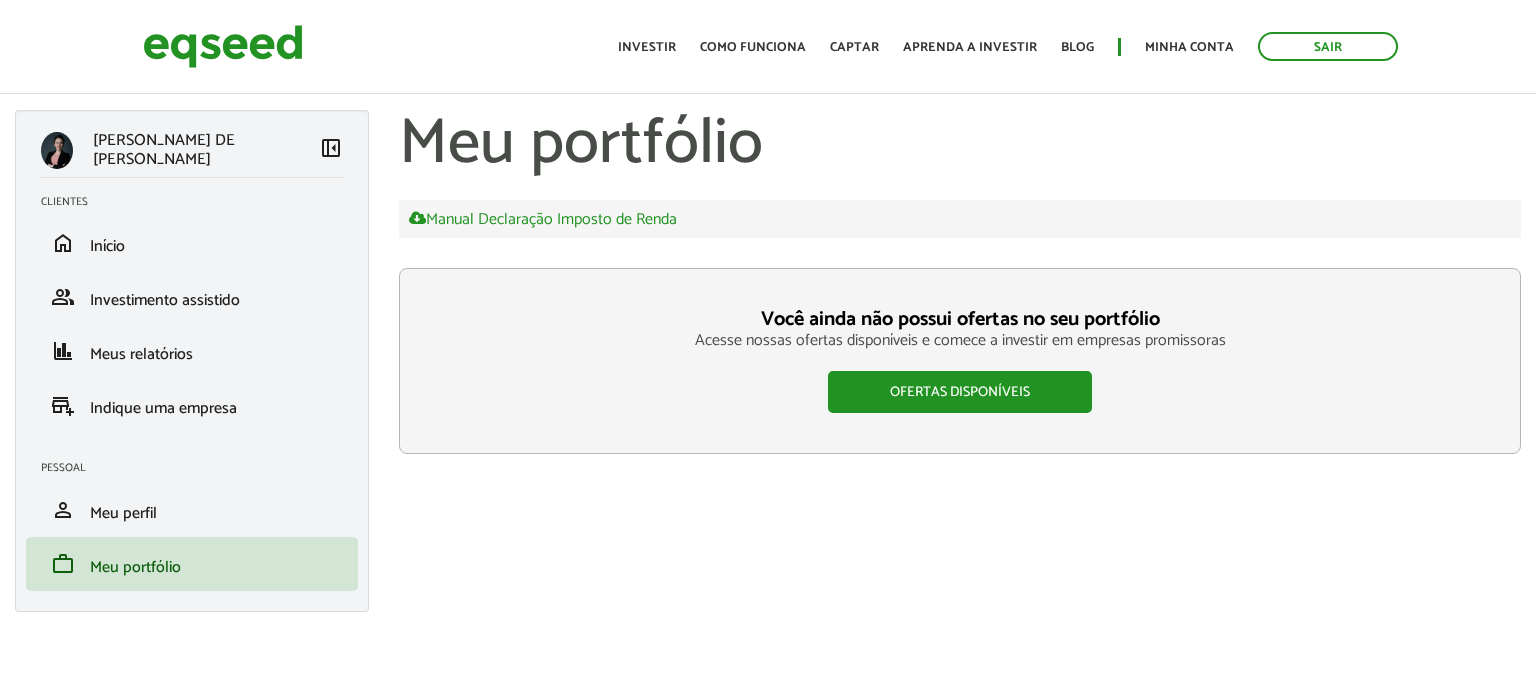 scroll, scrollTop: 0, scrollLeft: 0, axis: both 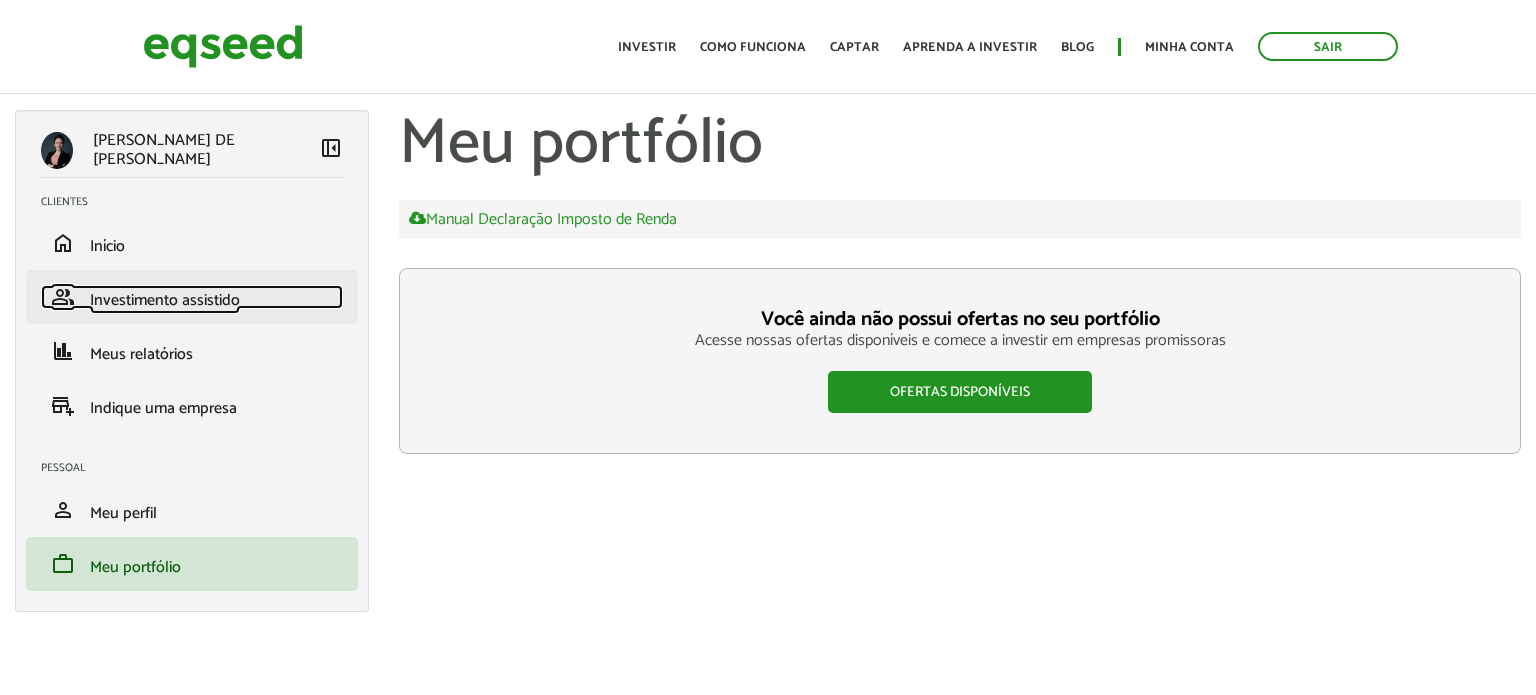 click on "Investimento assistido" at bounding box center (165, 300) 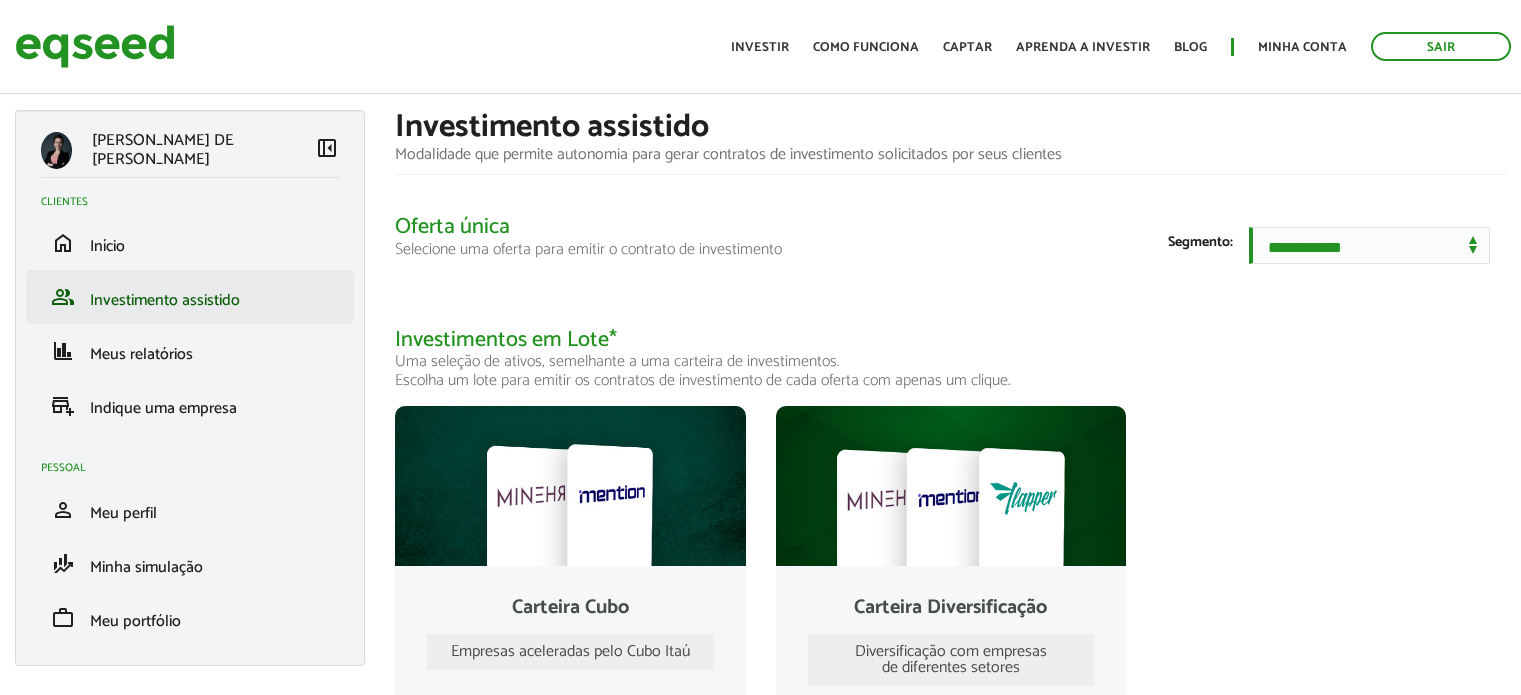 scroll, scrollTop: 0, scrollLeft: 0, axis: both 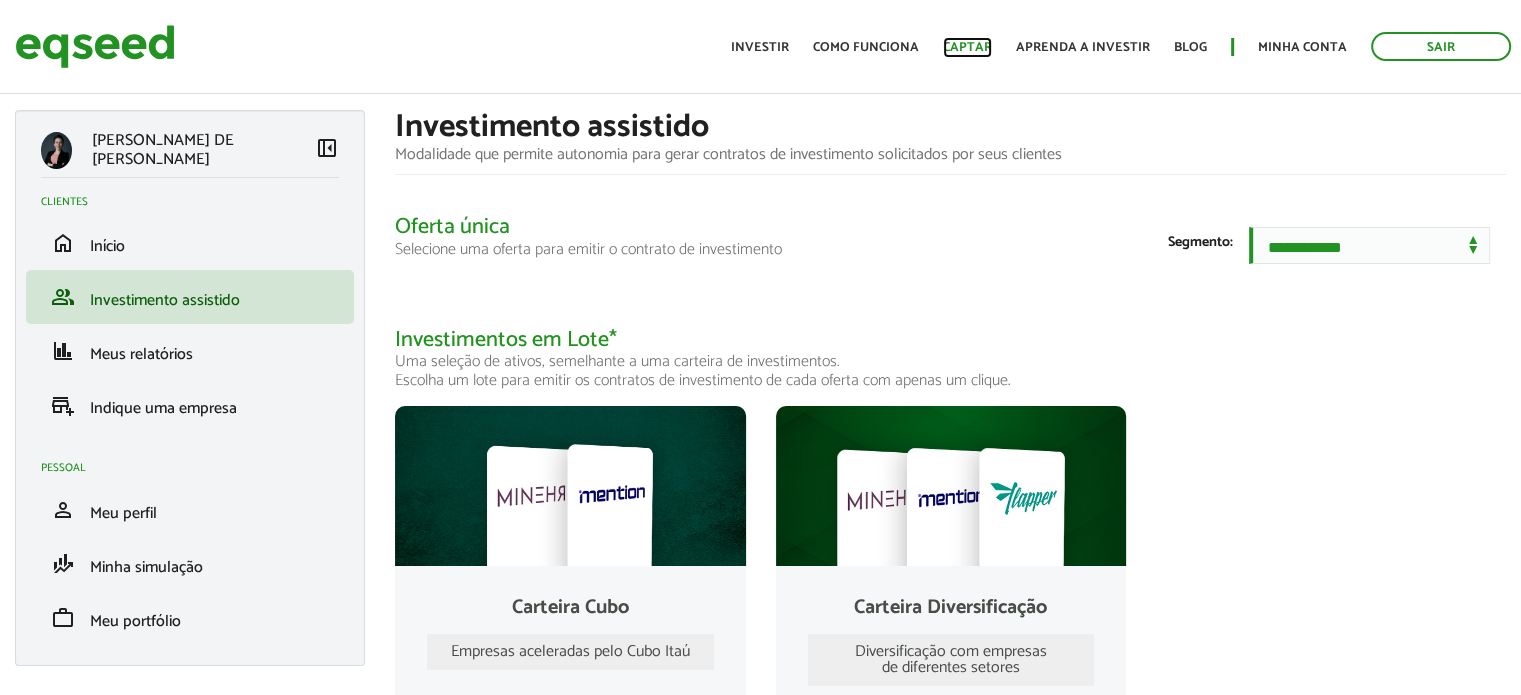 click on "Captar" at bounding box center [967, 47] 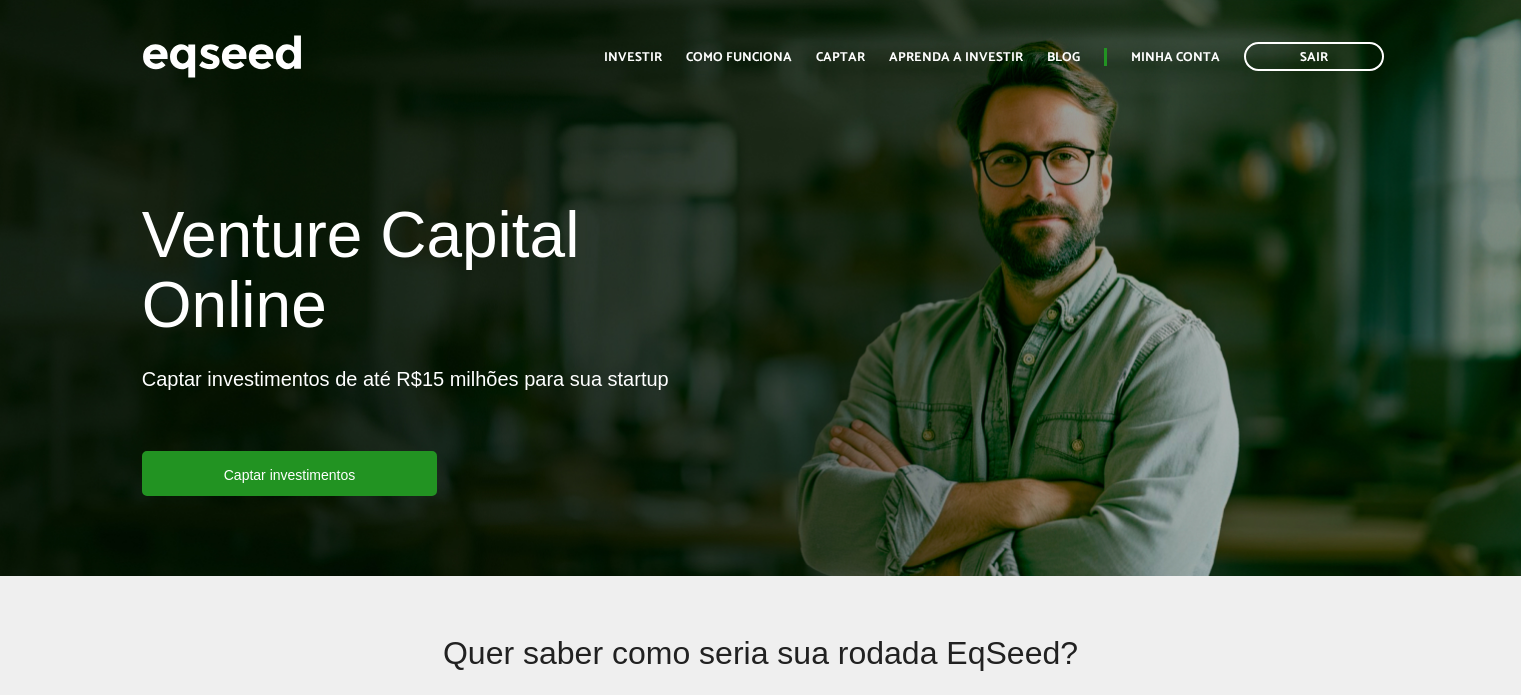 scroll, scrollTop: 0, scrollLeft: 0, axis: both 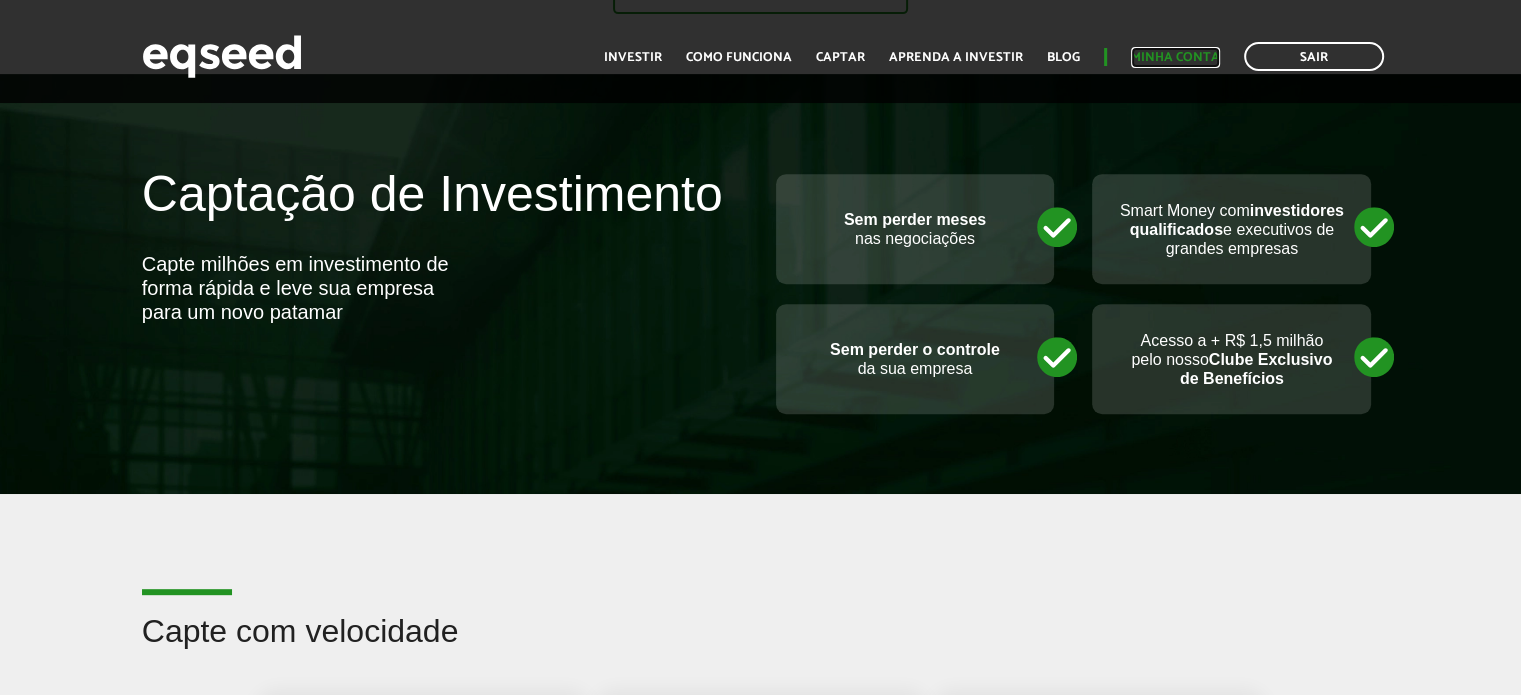 click on "Minha conta" at bounding box center (1175, 57) 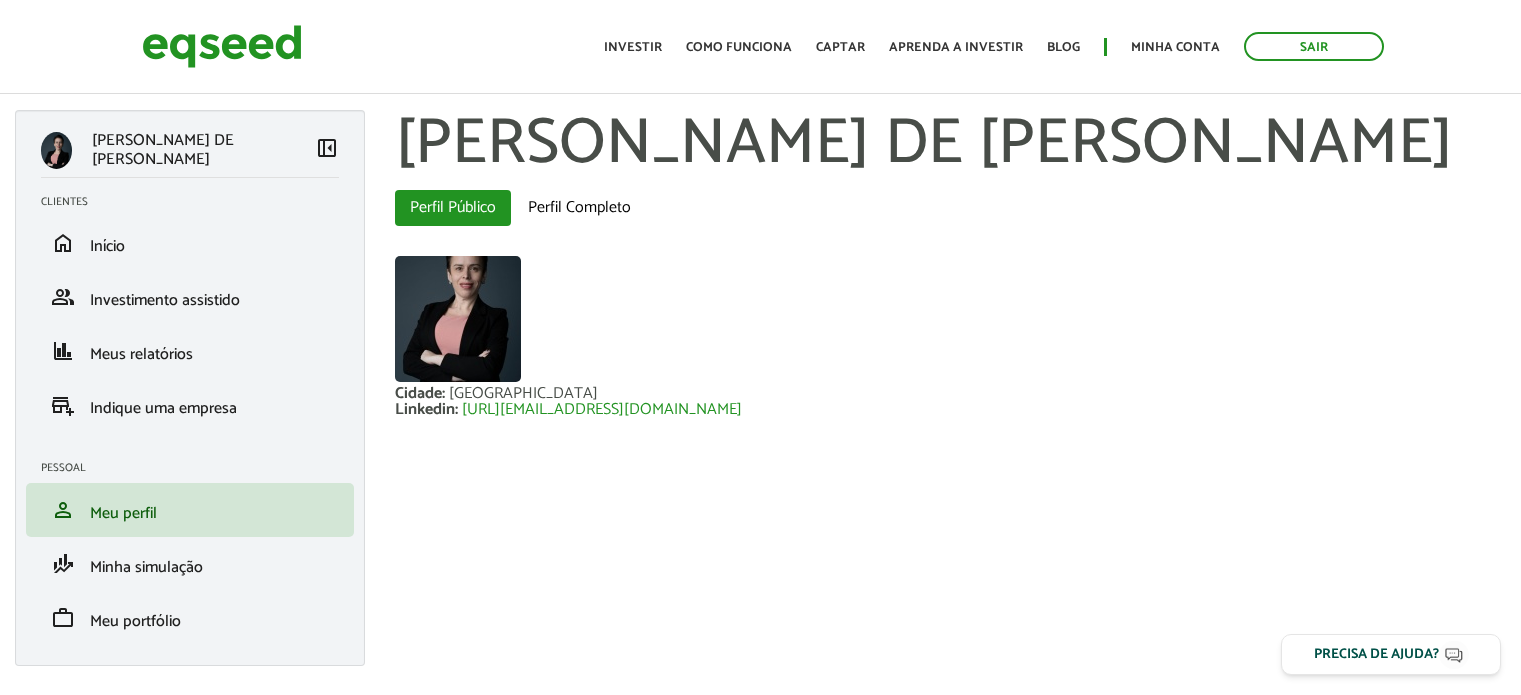 scroll, scrollTop: 0, scrollLeft: 0, axis: both 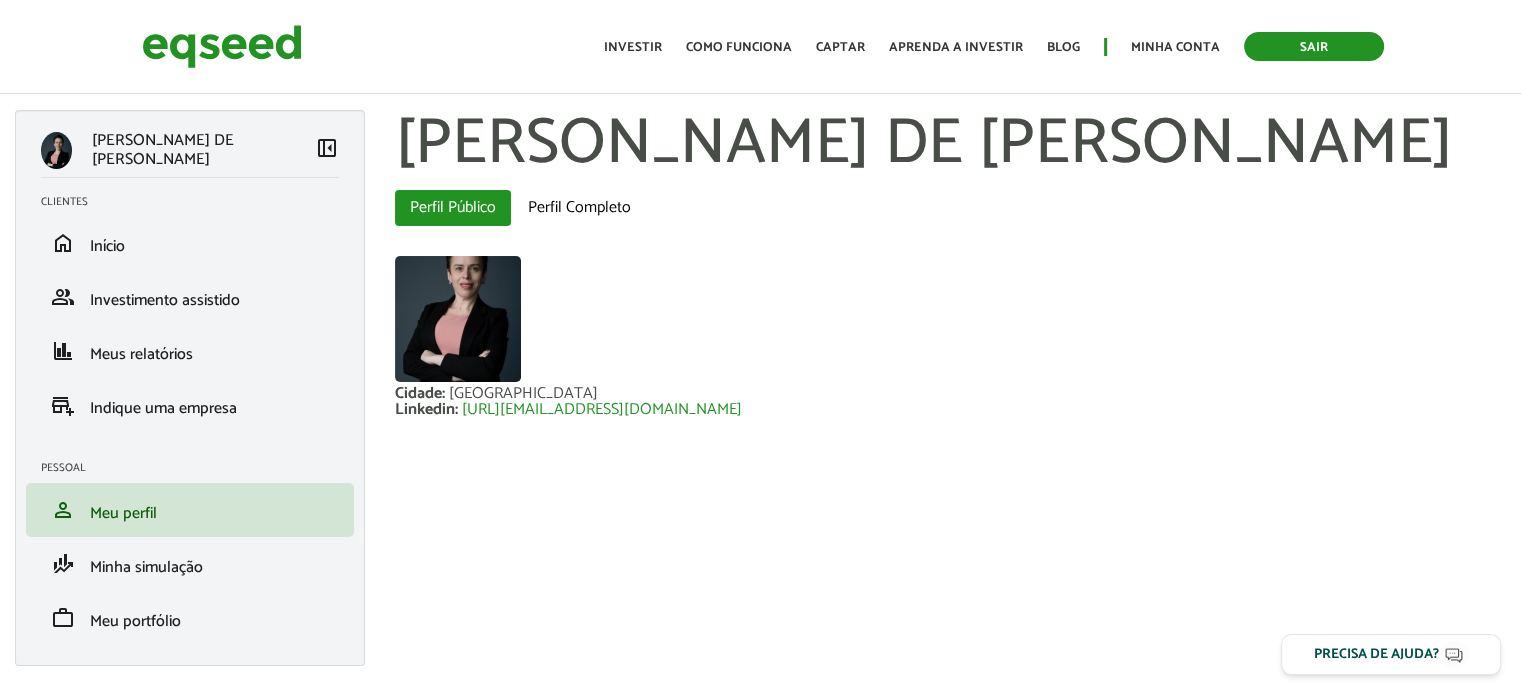 click on "Sair" at bounding box center (1314, 46) 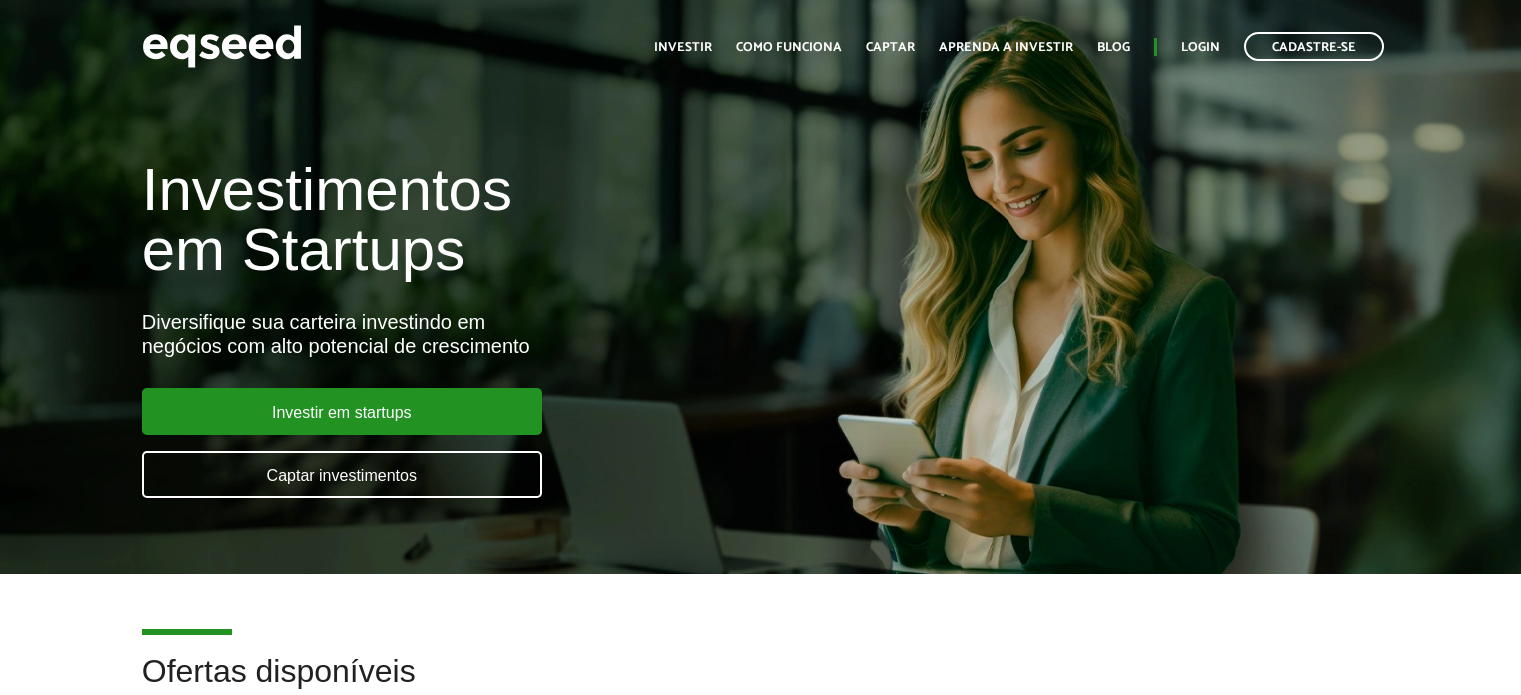 scroll, scrollTop: 0, scrollLeft: 0, axis: both 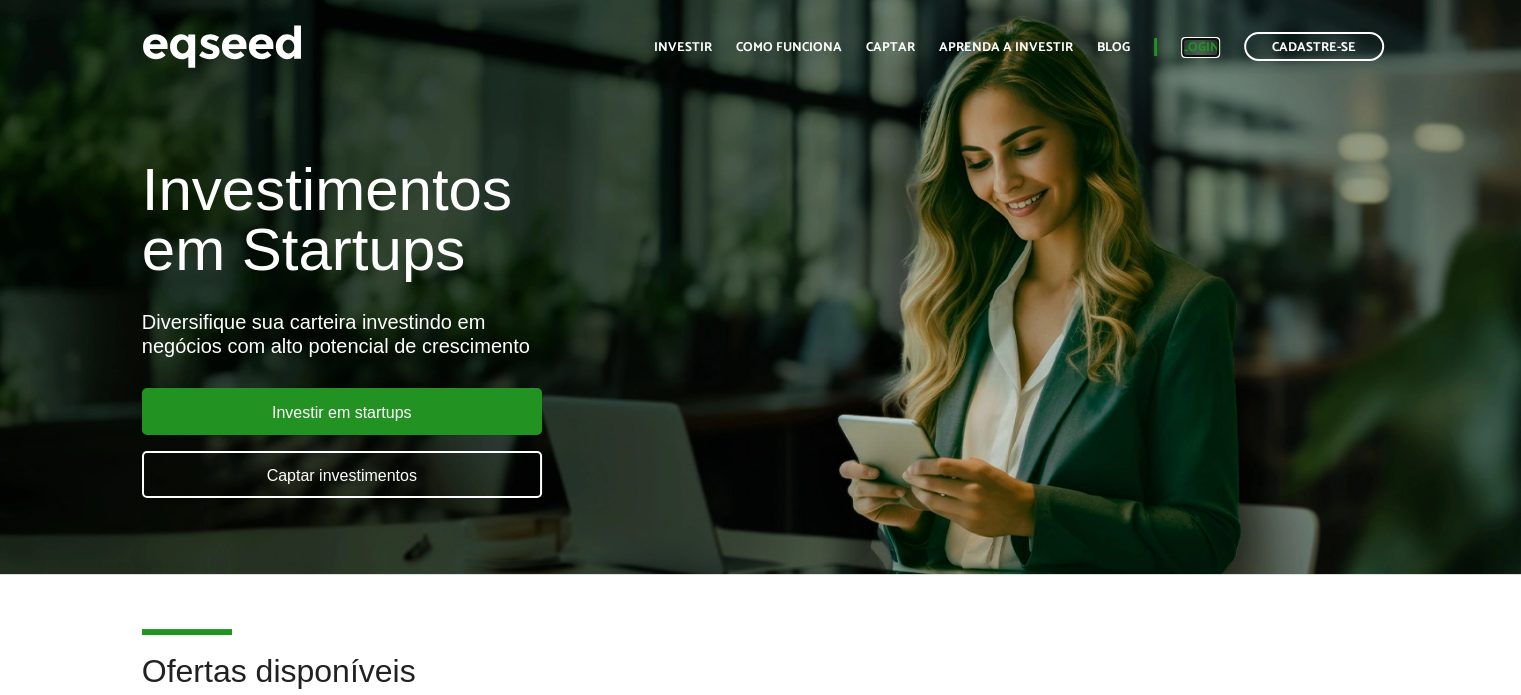 click on "Login" at bounding box center [1200, 47] 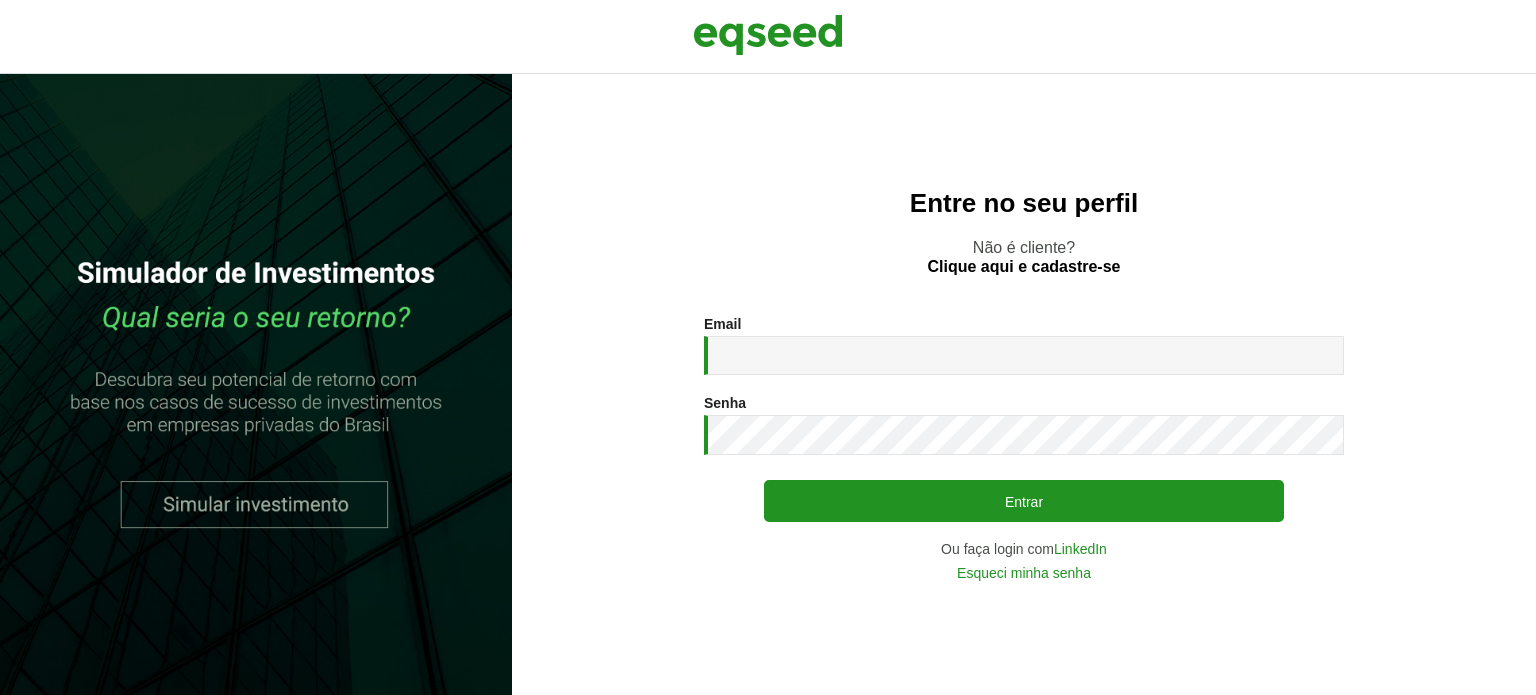 scroll, scrollTop: 0, scrollLeft: 0, axis: both 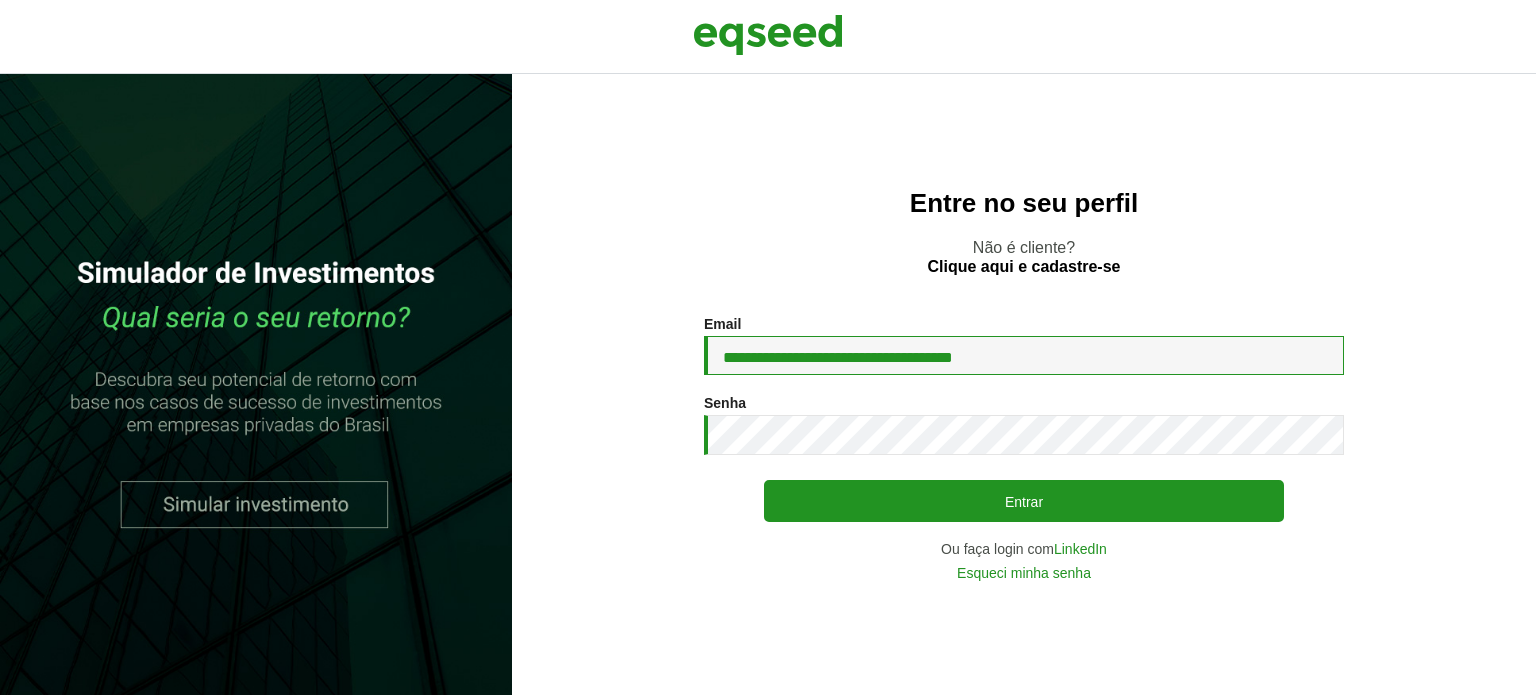 click on "**********" at bounding box center [1024, 355] 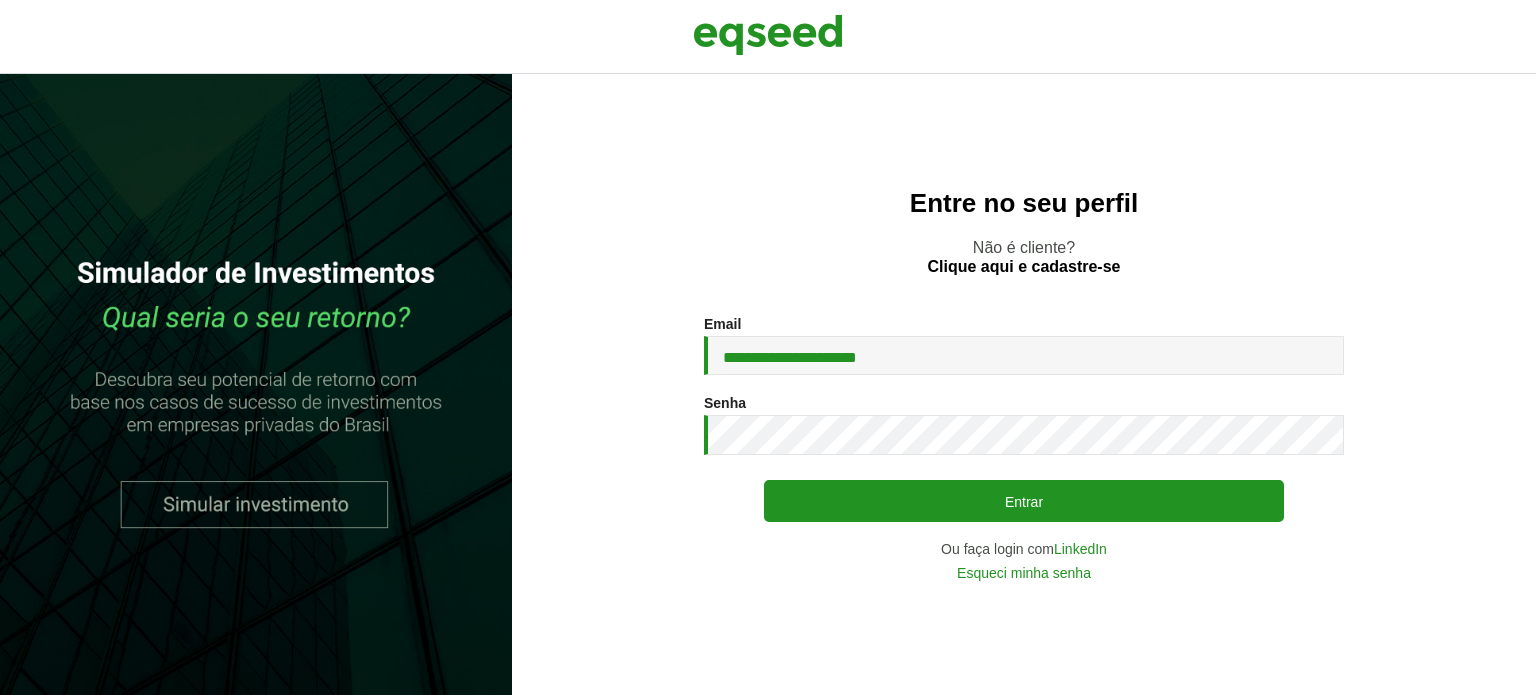 drag, startPoint x: 829, startPoint y: 347, endPoint x: 618, endPoint y: 349, distance: 211.00948 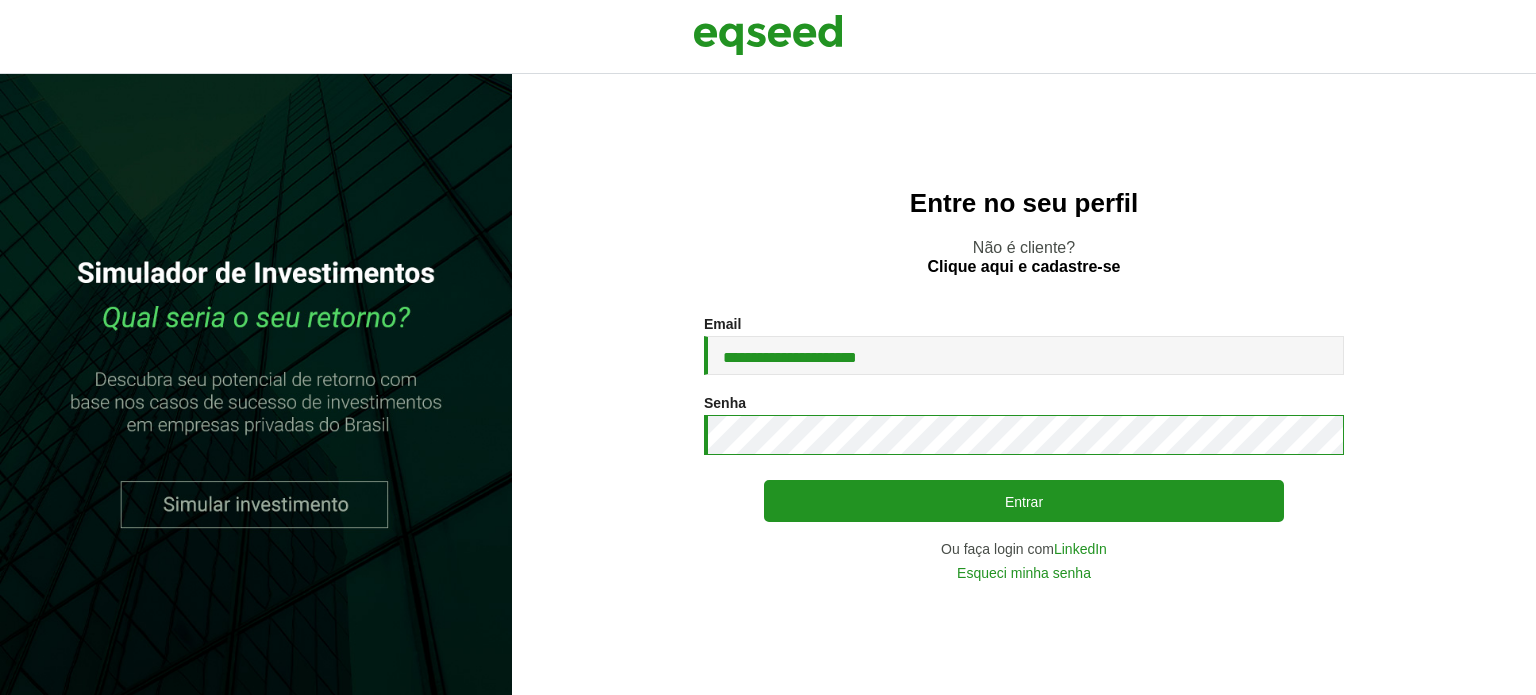 click on "**********" at bounding box center [1024, 448] 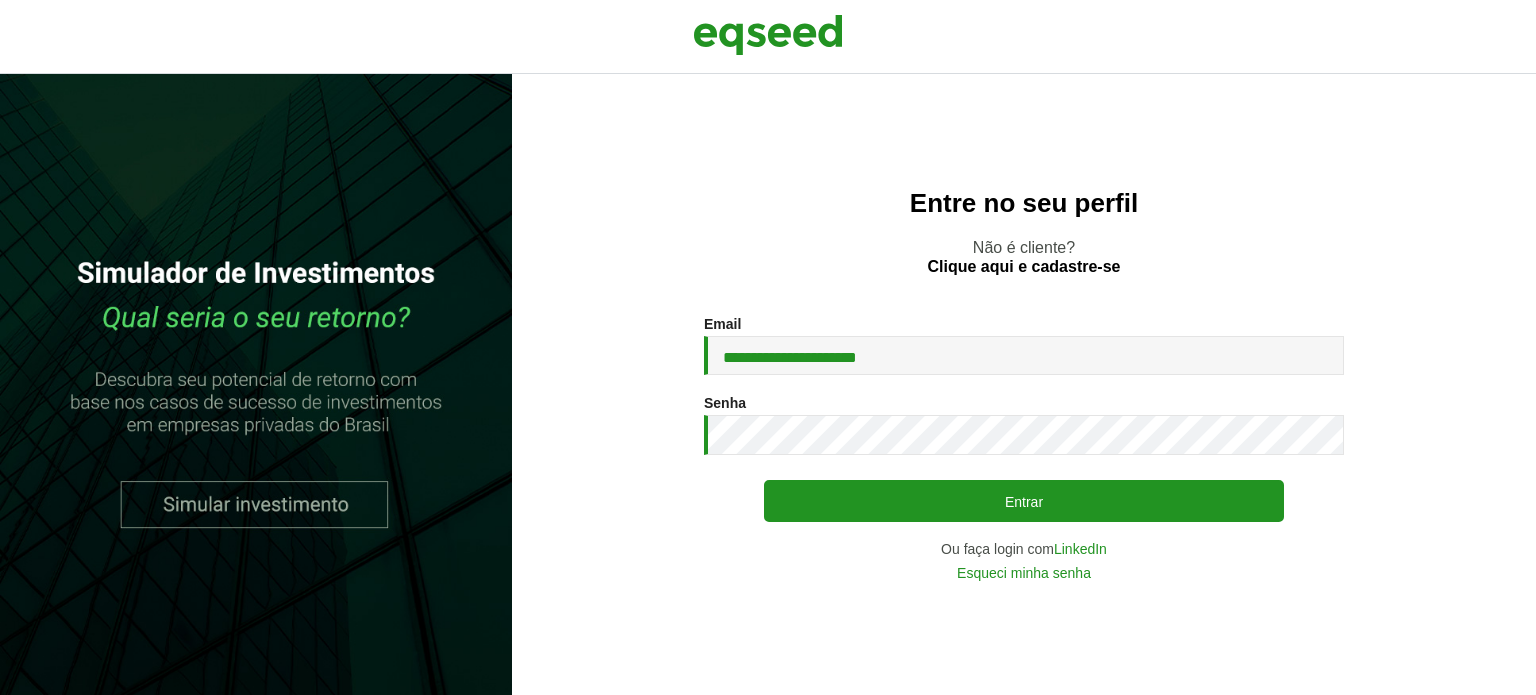 drag, startPoint x: 700, startPoint y: 430, endPoint x: 644, endPoint y: 521, distance: 106.850365 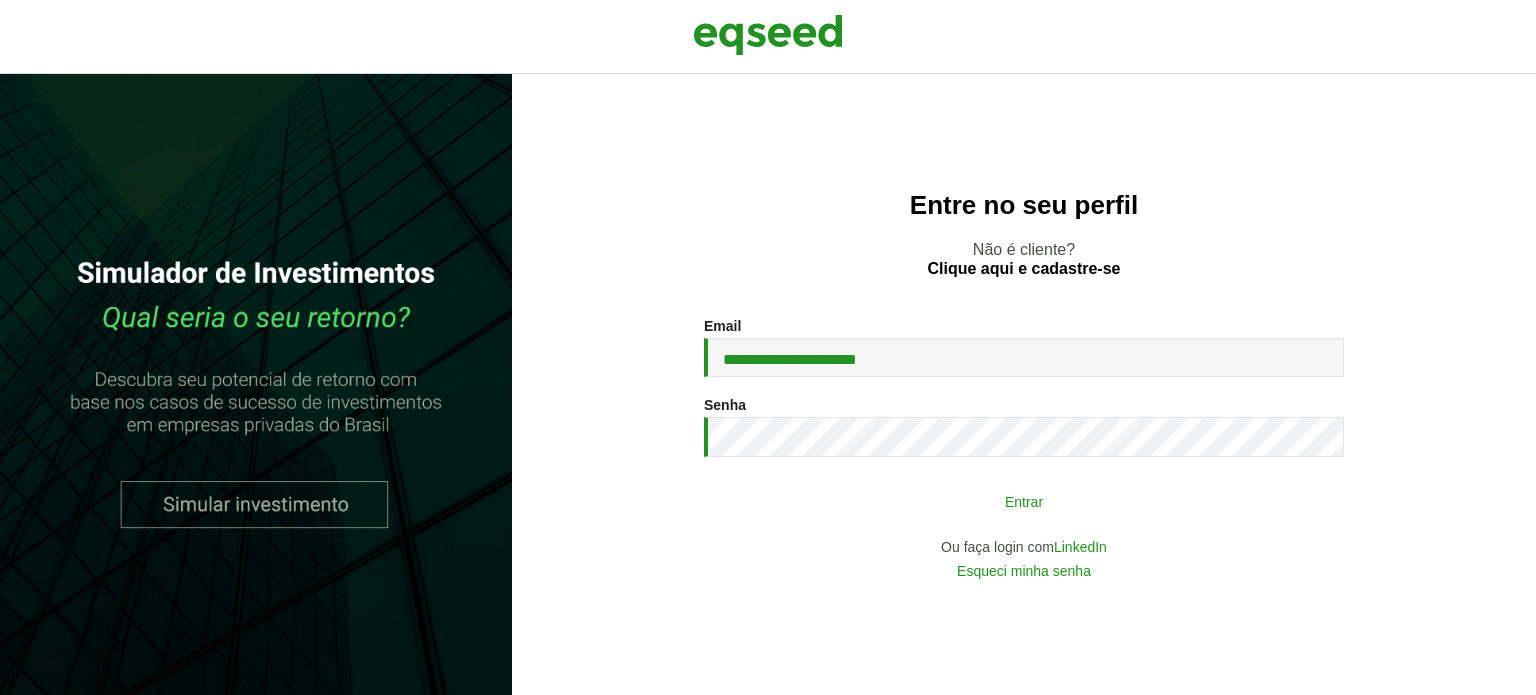 click on "Entrar" at bounding box center [1024, 501] 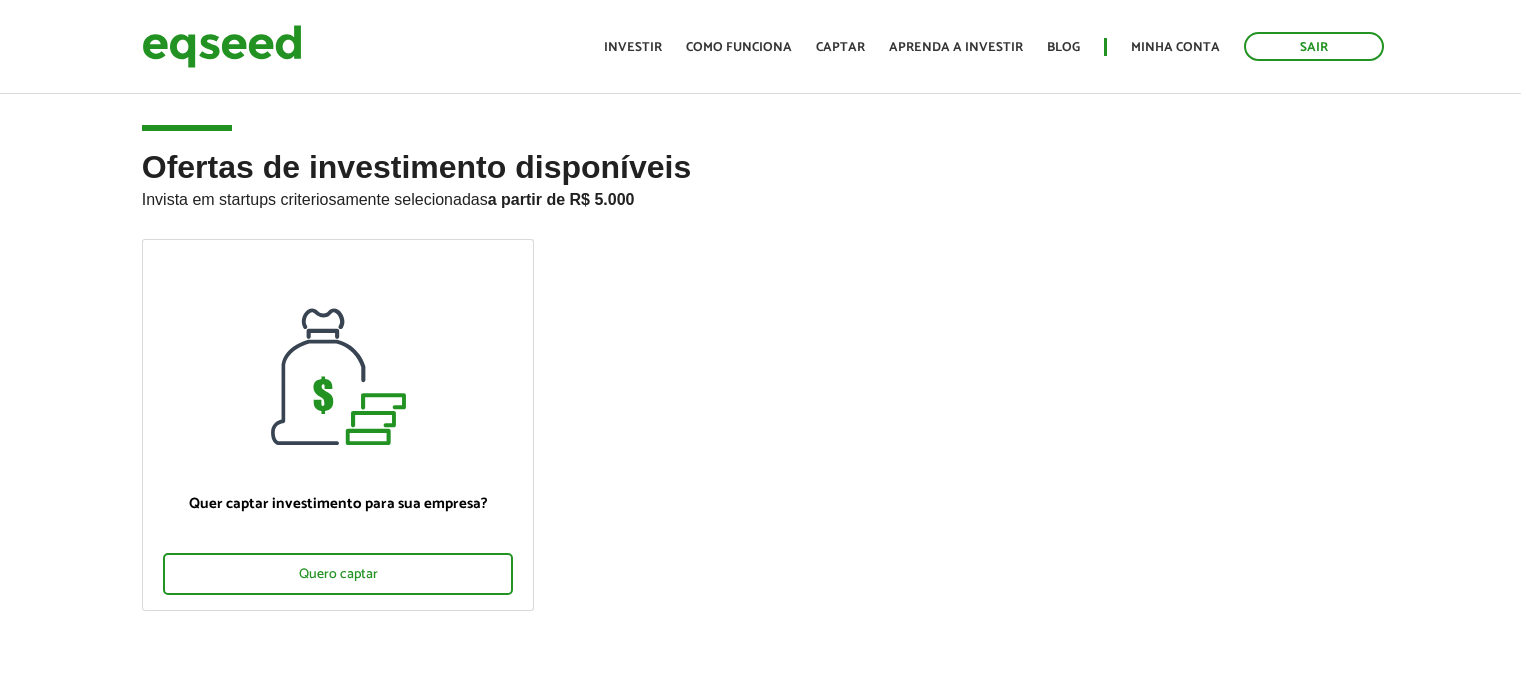scroll, scrollTop: 0, scrollLeft: 0, axis: both 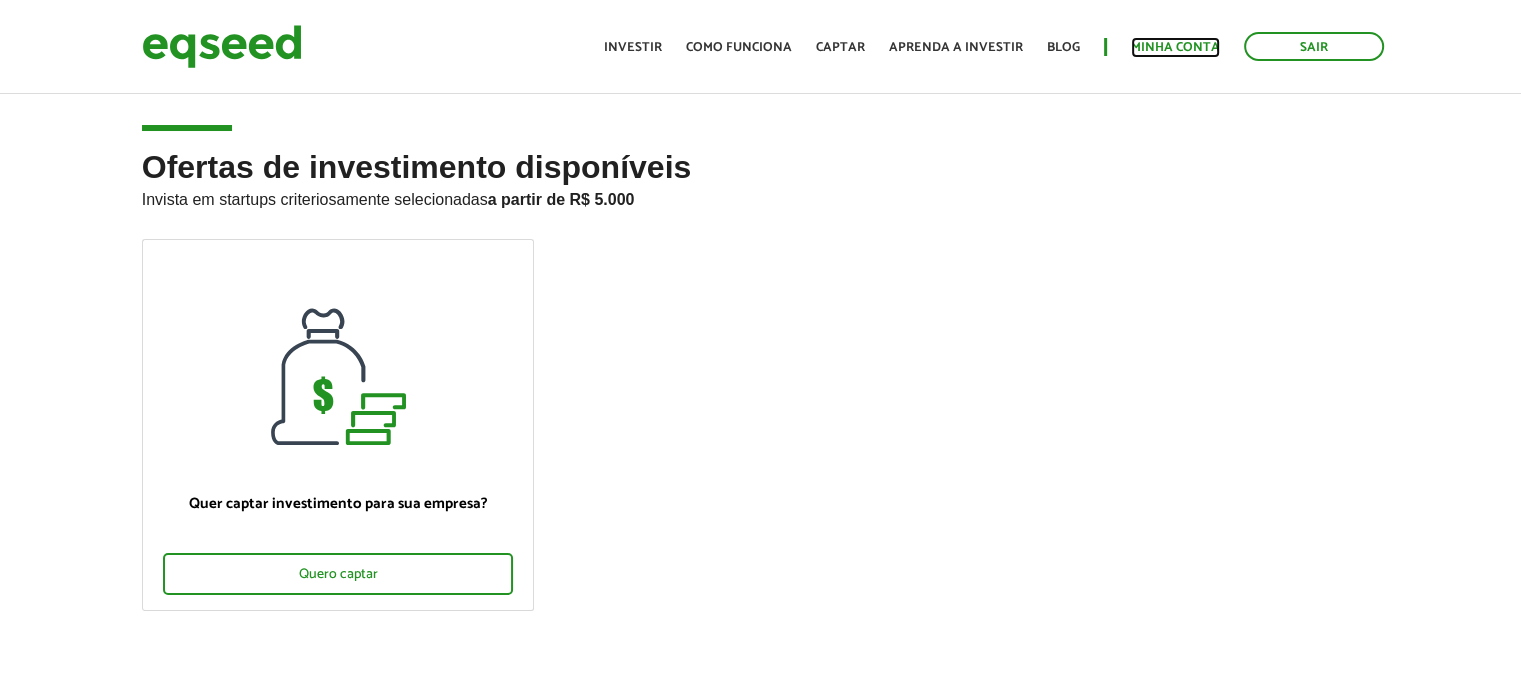 click on "Minha conta" at bounding box center [1175, 47] 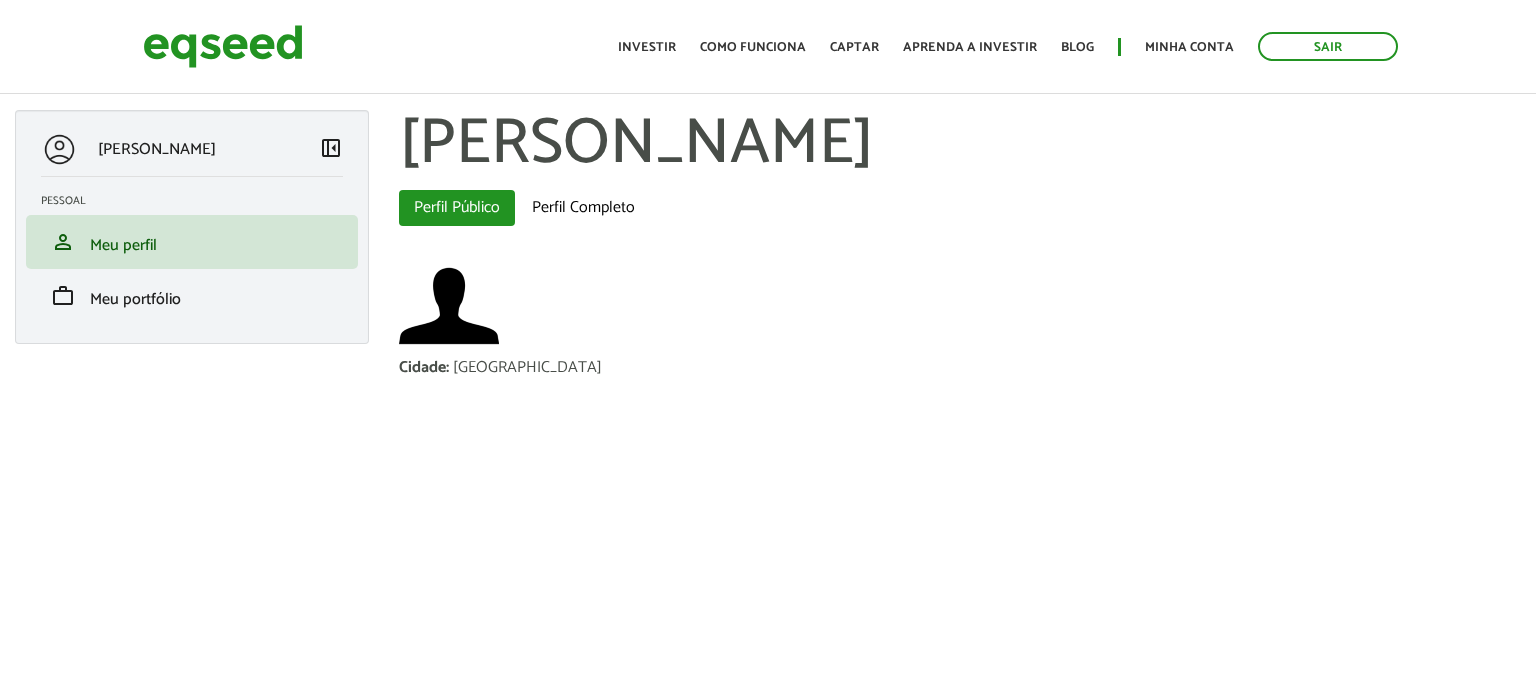 scroll, scrollTop: 0, scrollLeft: 0, axis: both 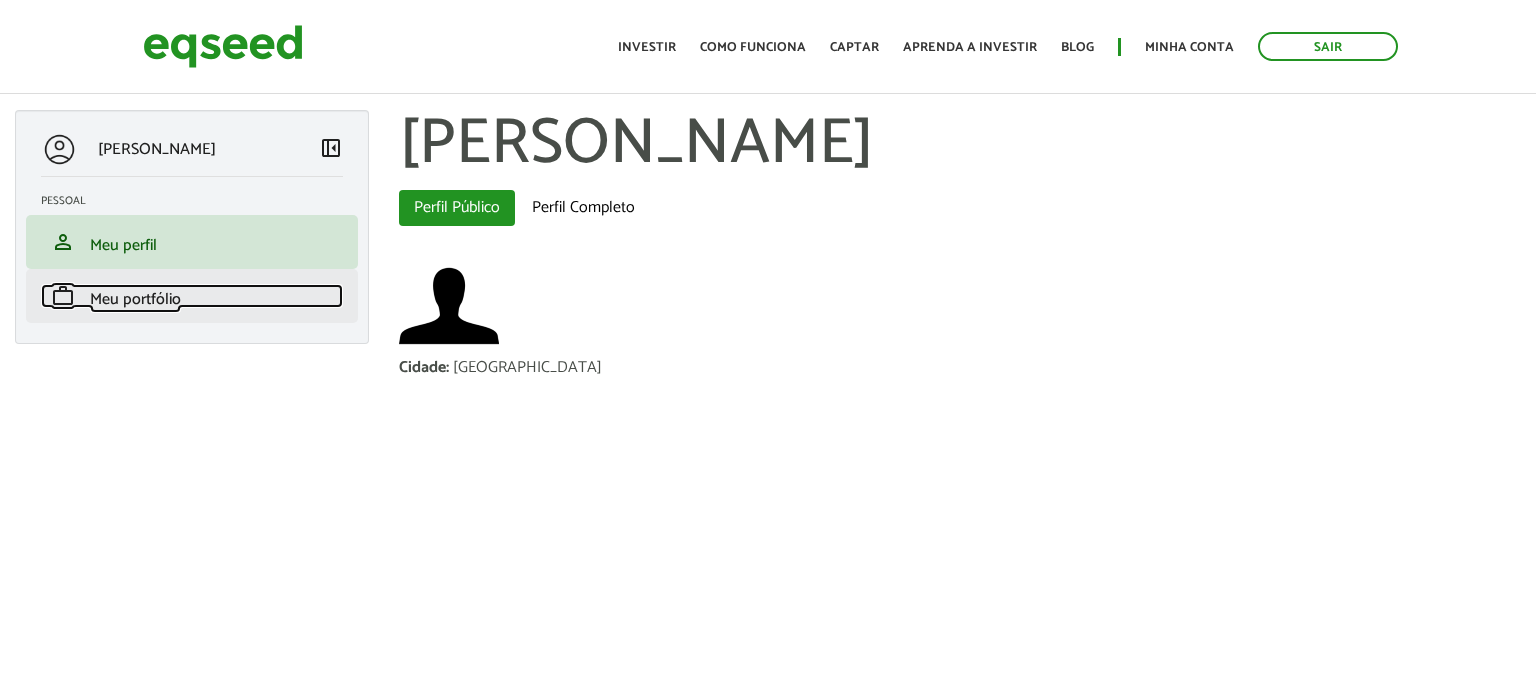 click on "Meu portfólio" at bounding box center [135, 299] 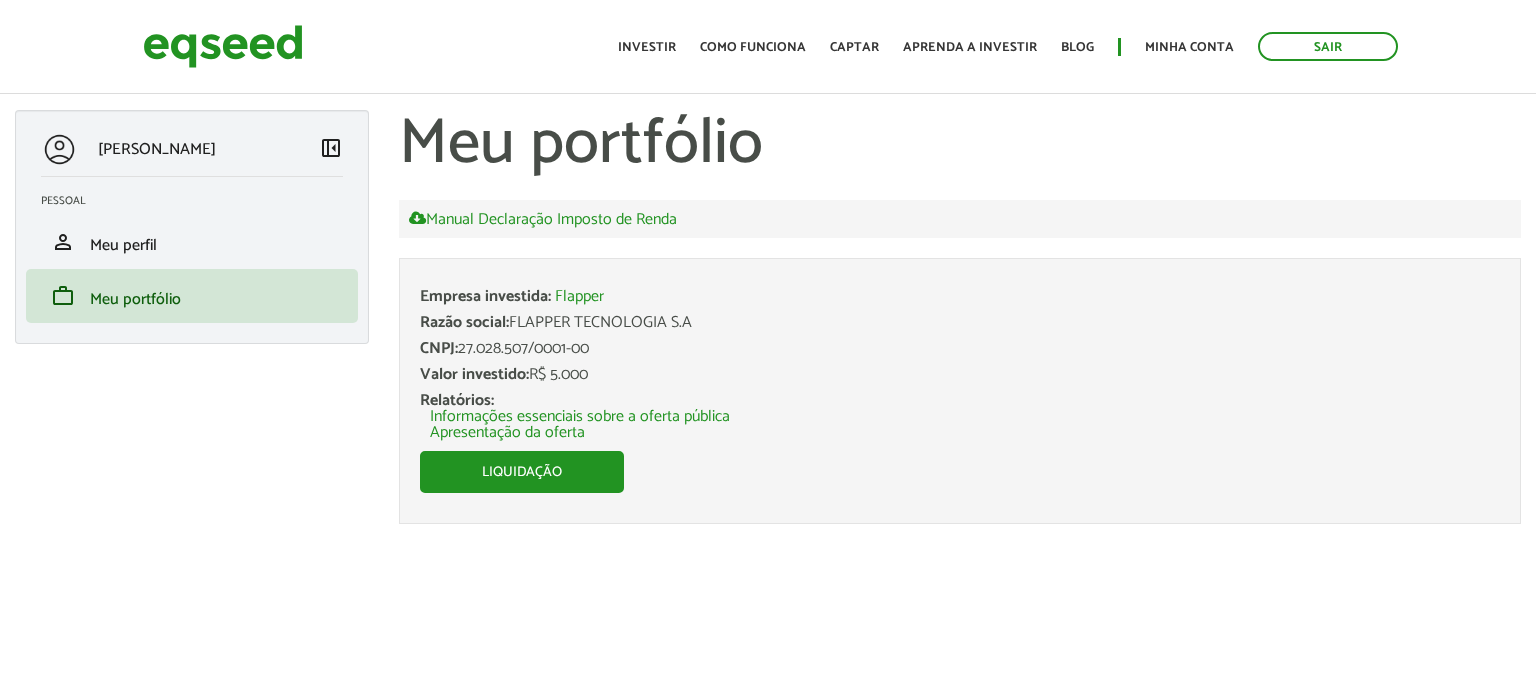 scroll, scrollTop: 0, scrollLeft: 0, axis: both 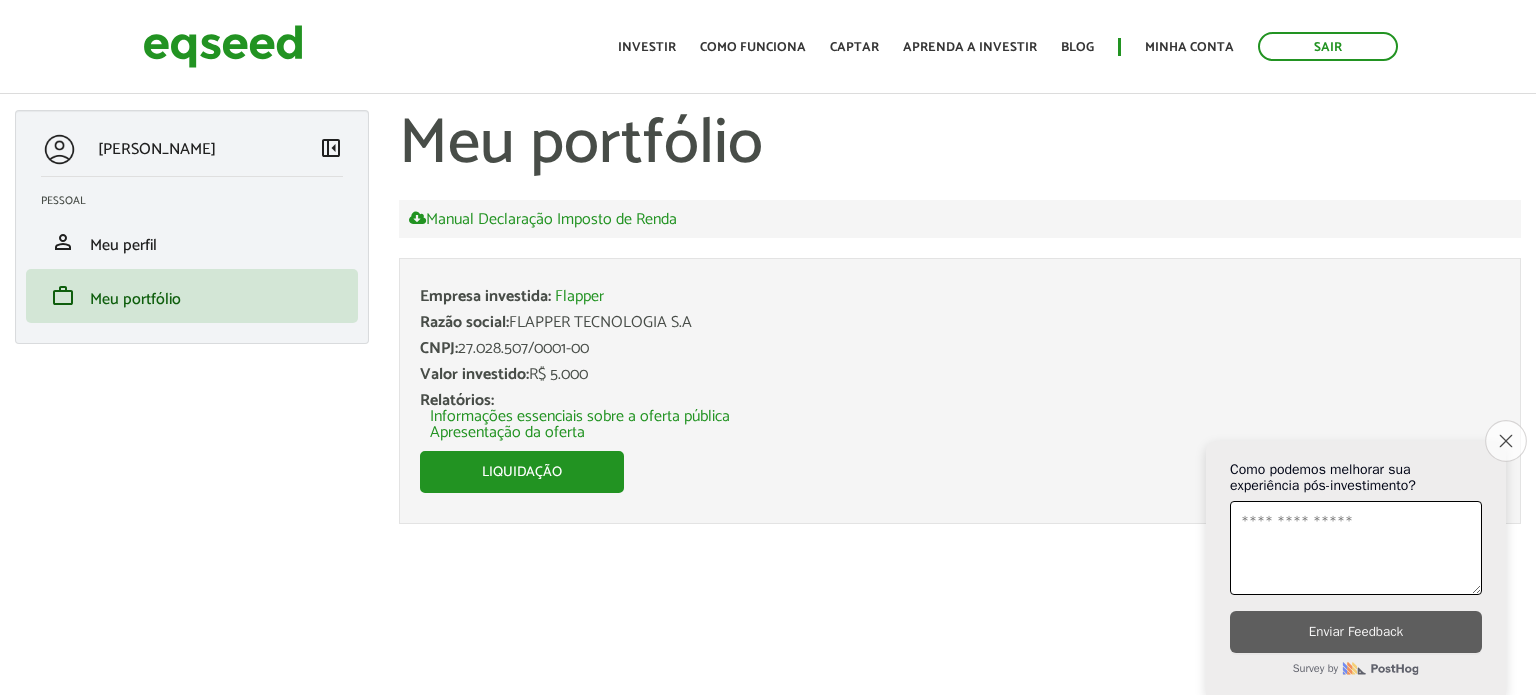 click on "Close survey" at bounding box center (1506, 441) 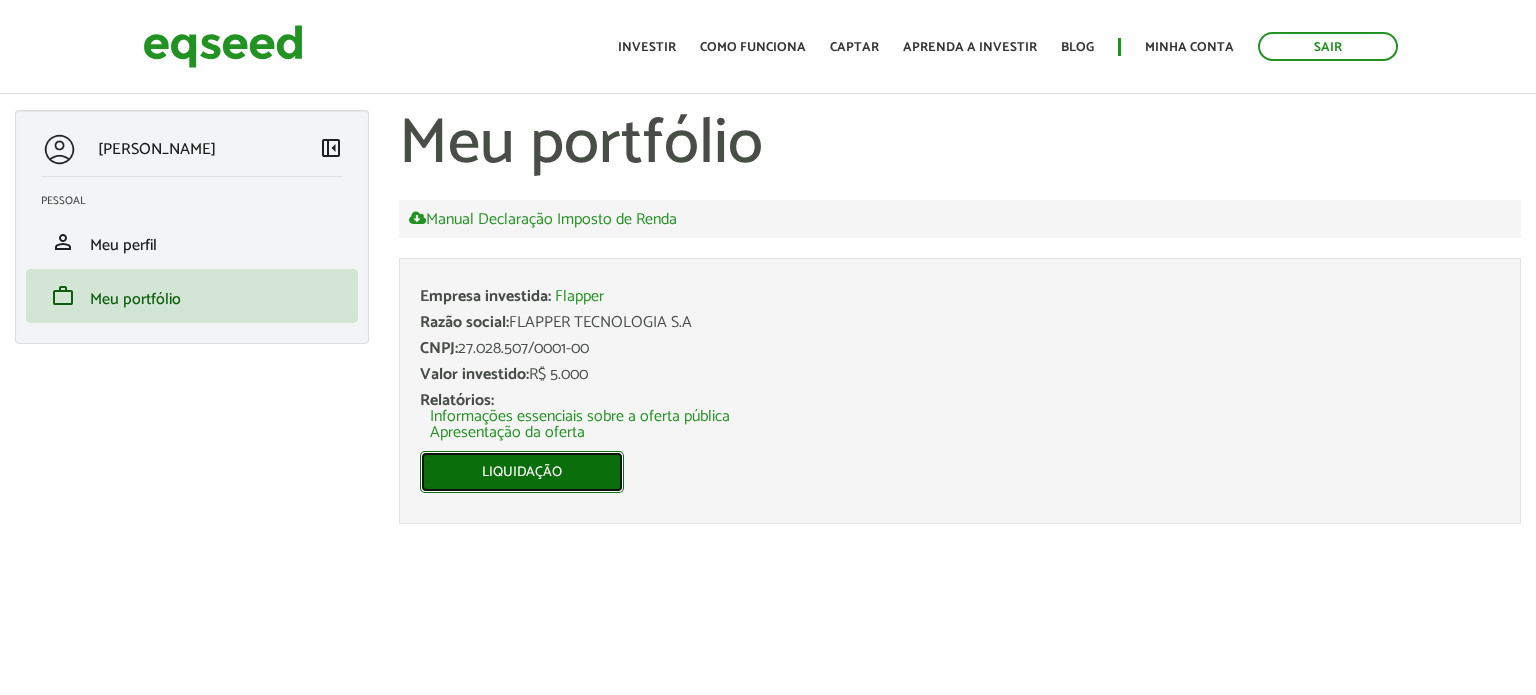 click on "Liquidação" at bounding box center [522, 472] 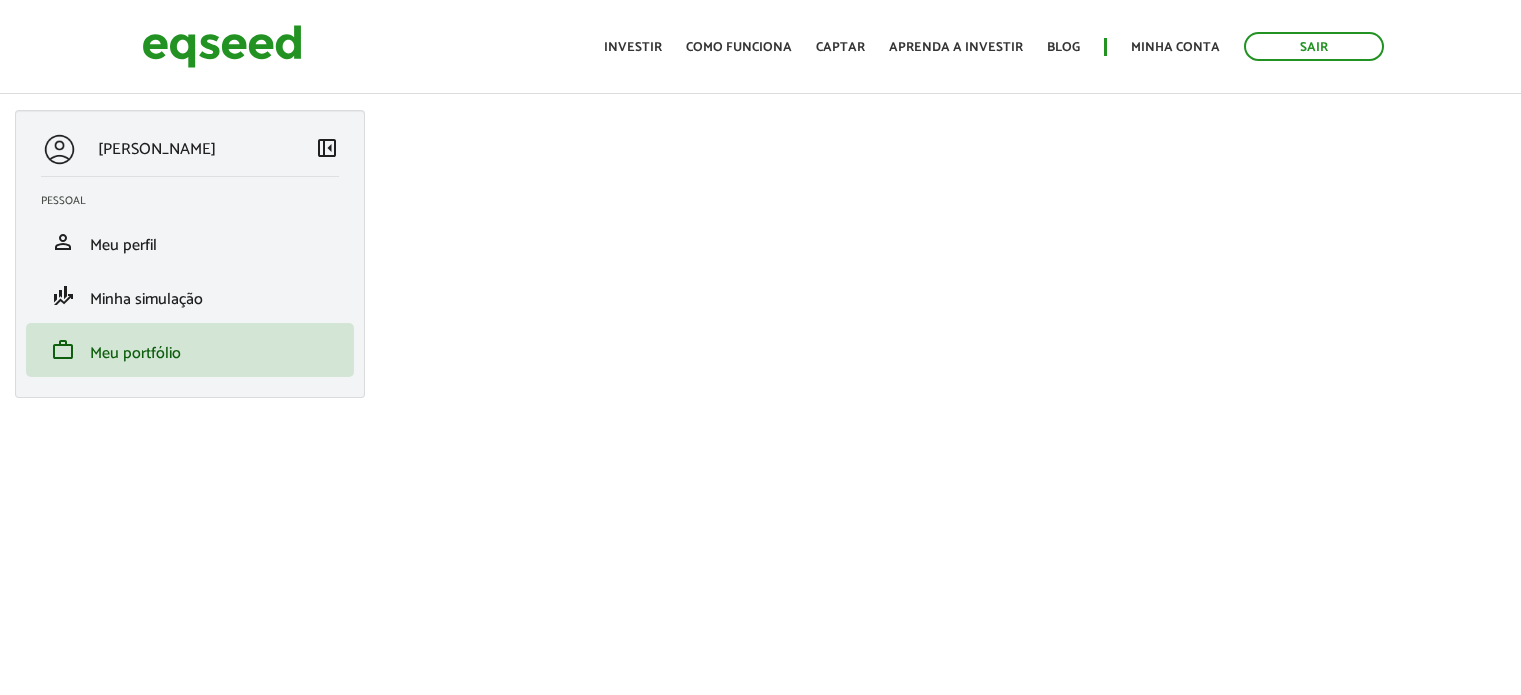 scroll, scrollTop: 0, scrollLeft: 0, axis: both 